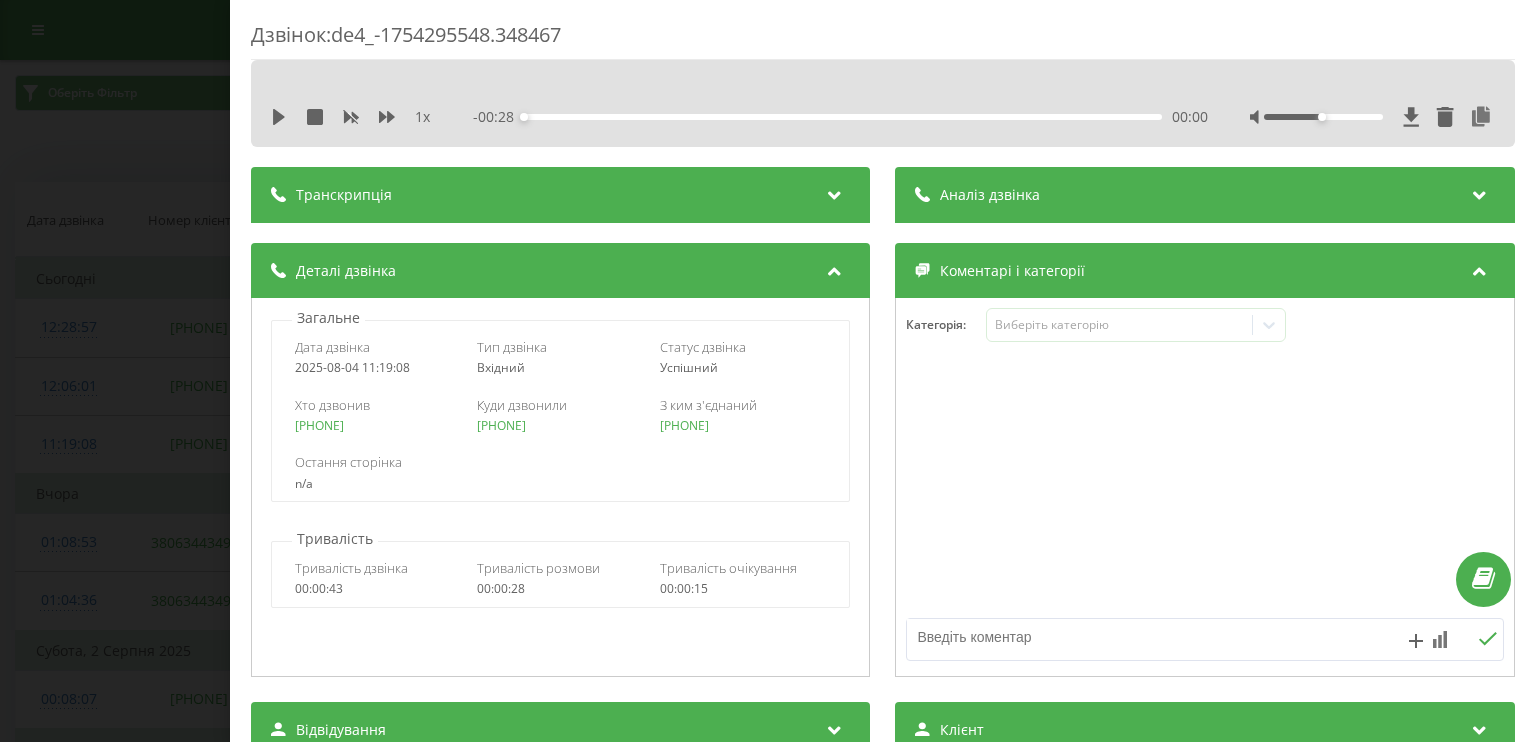 scroll, scrollTop: 0, scrollLeft: 0, axis: both 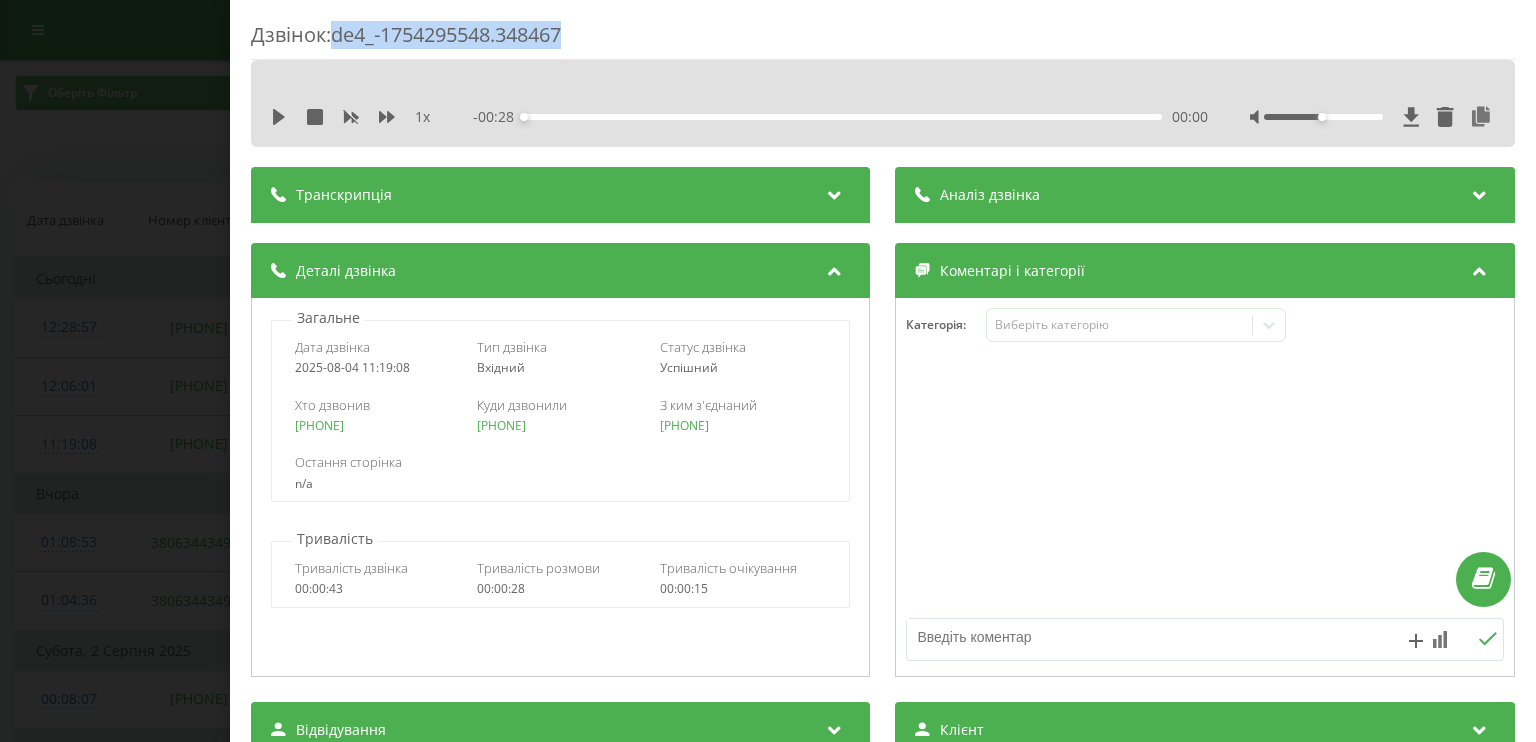 drag, startPoint x: 586, startPoint y: 38, endPoint x: 341, endPoint y: 43, distance: 245.05101 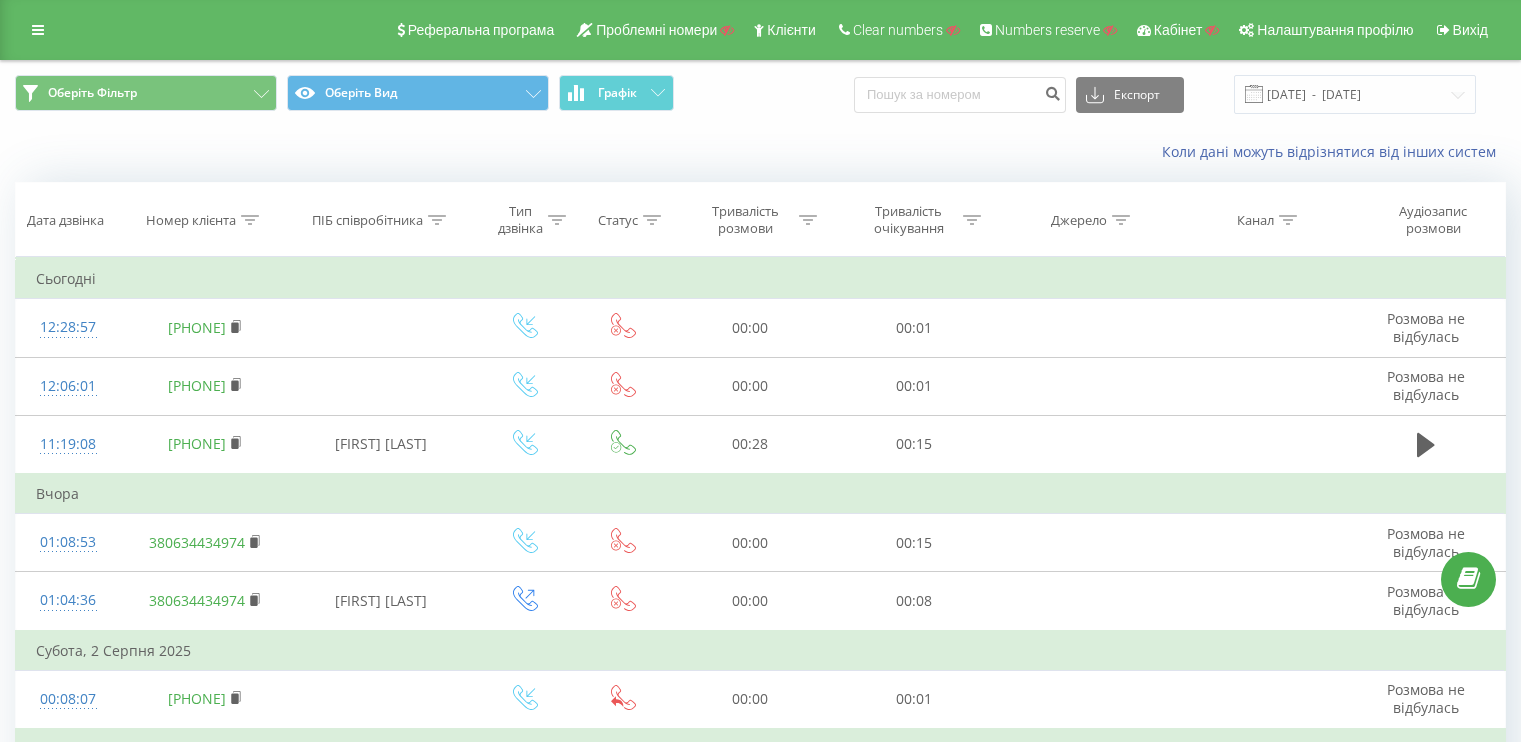 scroll, scrollTop: 0, scrollLeft: 0, axis: both 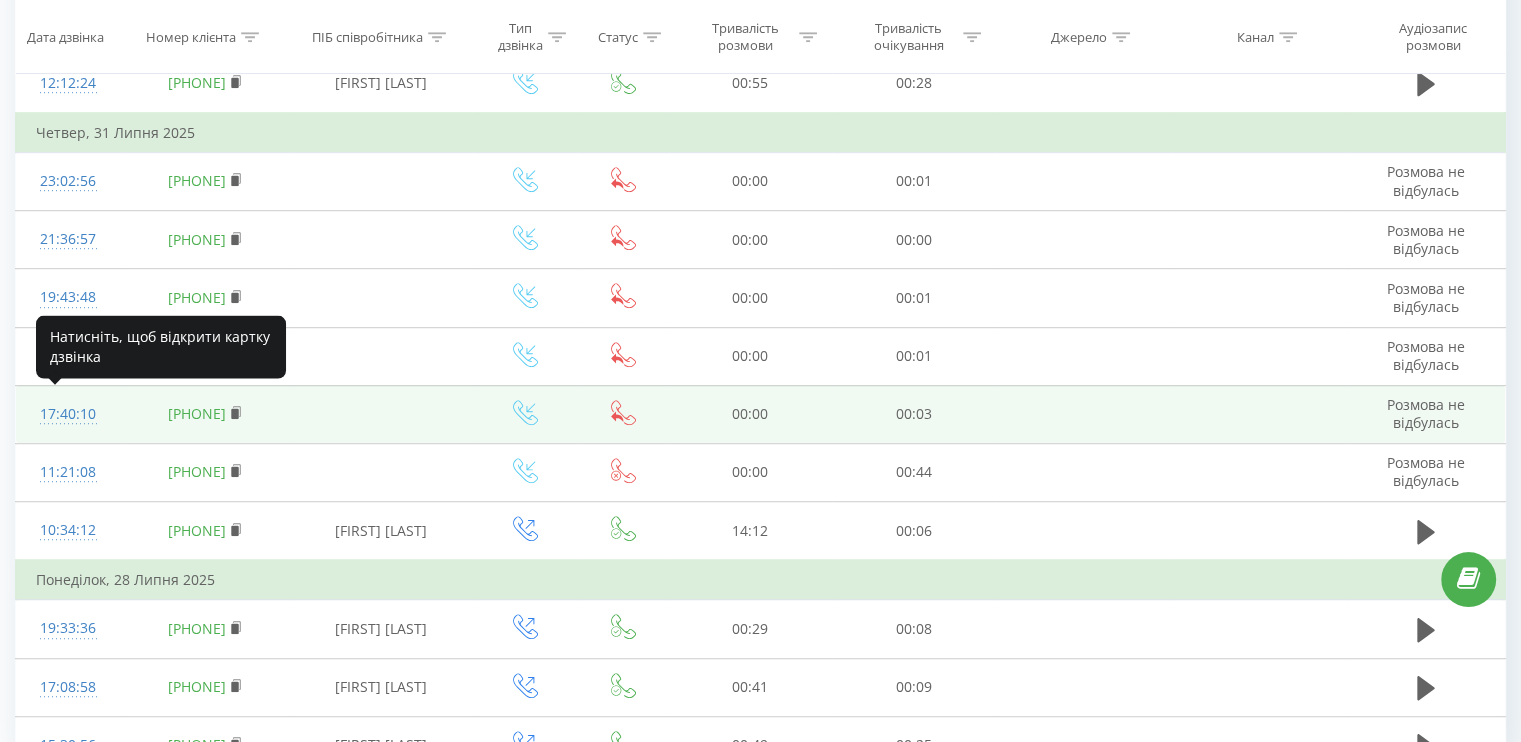 click on "17:40:10" at bounding box center (68, 414) 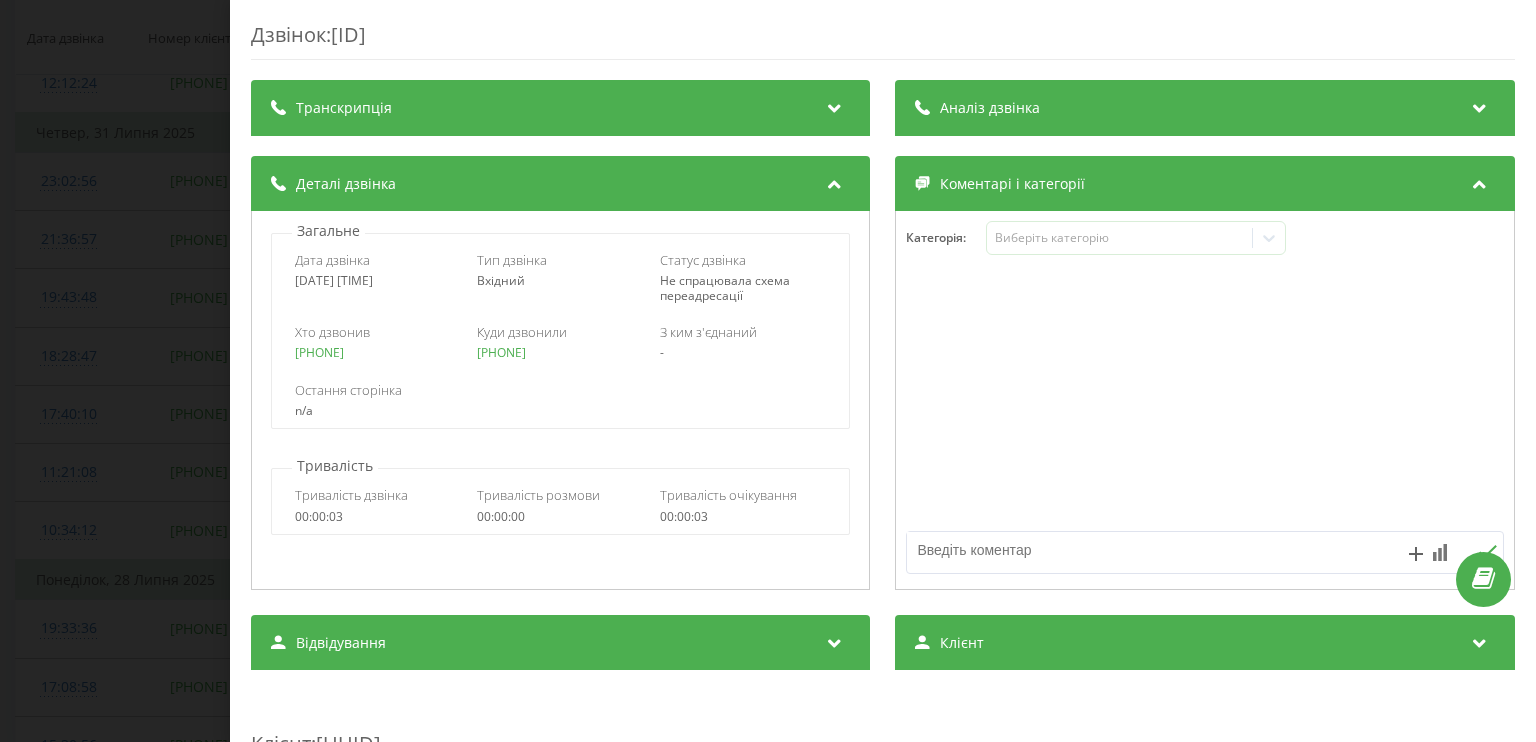 drag, startPoint x: 529, startPoint y: 34, endPoint x: 334, endPoint y: 34, distance: 195 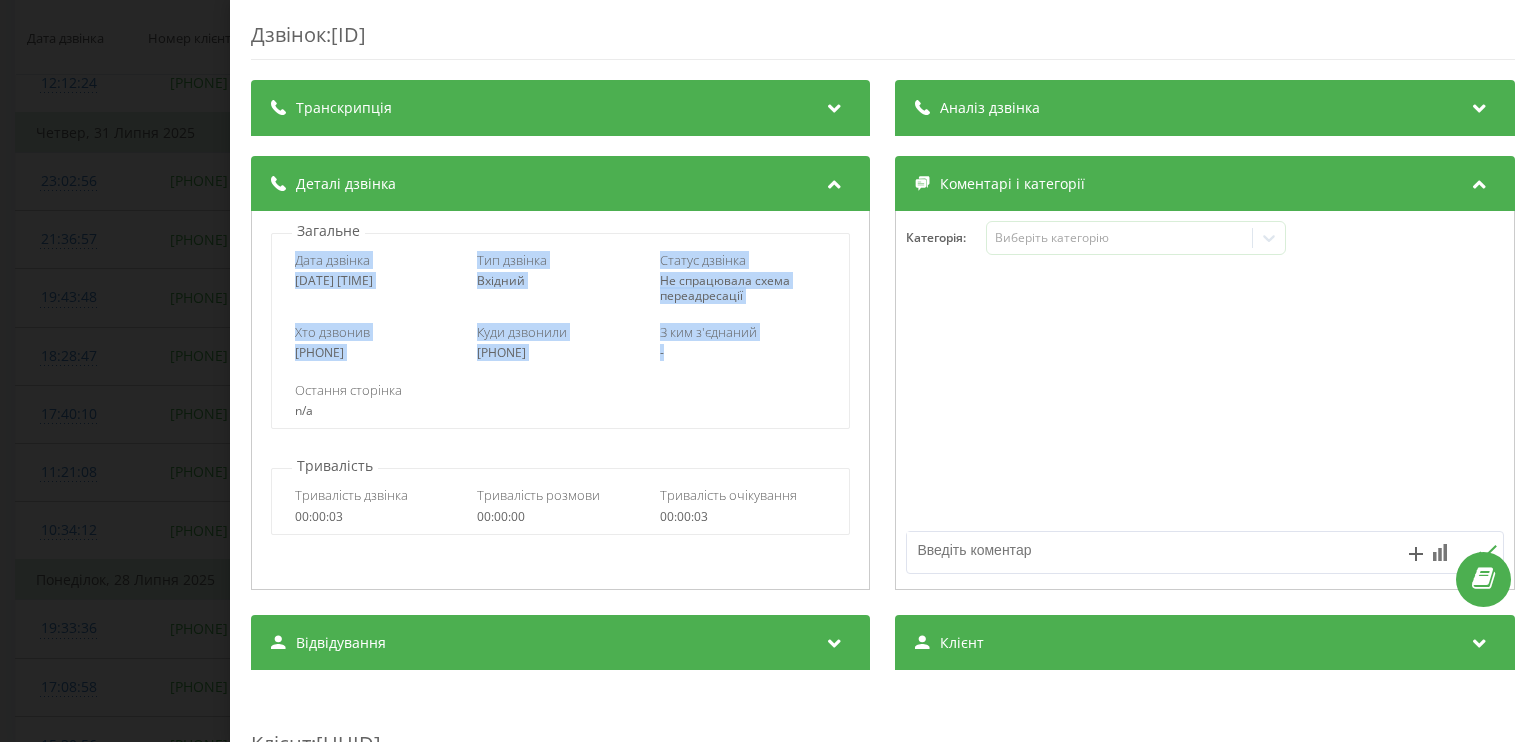 drag, startPoint x: 740, startPoint y: 359, endPoint x: 290, endPoint y: 266, distance: 459.50952 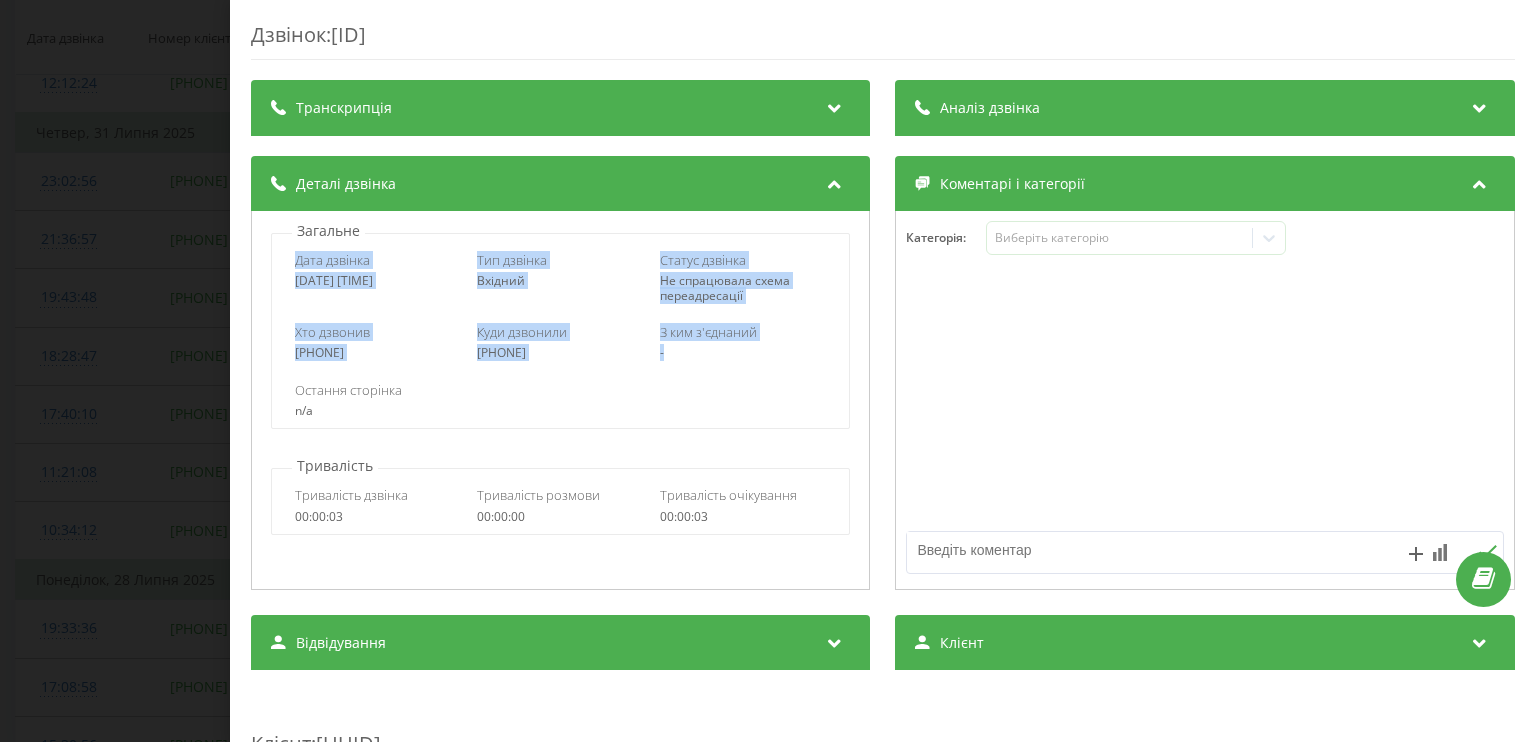 drag, startPoint x: 697, startPoint y: 353, endPoint x: 294, endPoint y: 261, distance: 413.3679 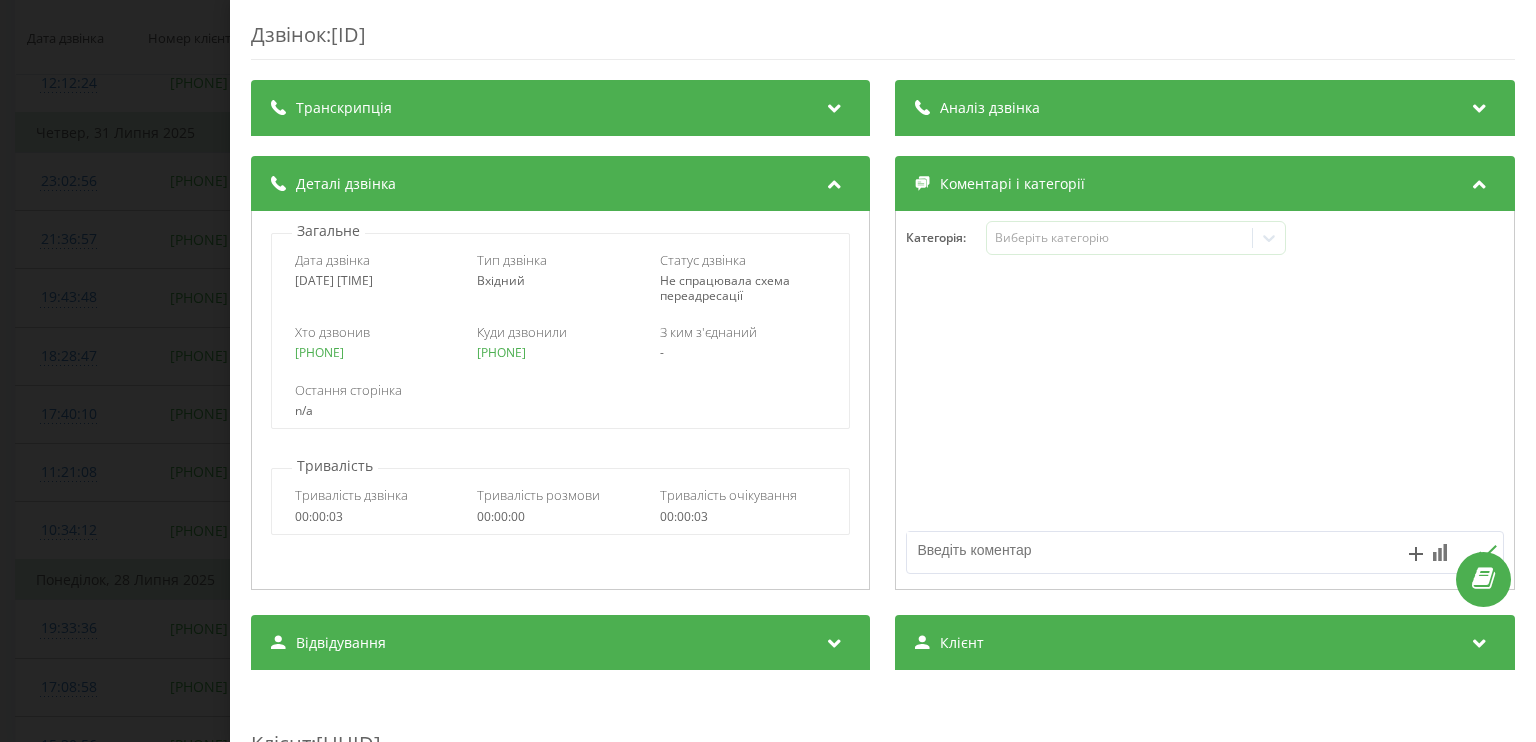 click on "Дзвінок :  de2_-1753972810.53946 Транскрипція Для AI-аналізу майбутніх дзвінків  налаштуйте та активуйте профіль на сторінці . Якщо профіль вже є і дзвінок відповідає його умовам, оновіть сторінку через 10 хвилин - AI аналізує поточний дзвінок. Аналіз дзвінка Для AI-аналізу майбутніх дзвінків  налаштуйте та активуйте профіль на сторінці . Якщо профіль вже є і дзвінок відповідає його умовам, оновіть сторінку через 10 хвилин - AI аналізує поточний дзвінок. Деталі дзвінка Загальне Дата дзвінка 2025-07-31 17:40:10 Тип дзвінка Вхідний Статус дзвінка Не спрацювала схема переадресації -" at bounding box center [883, 371] 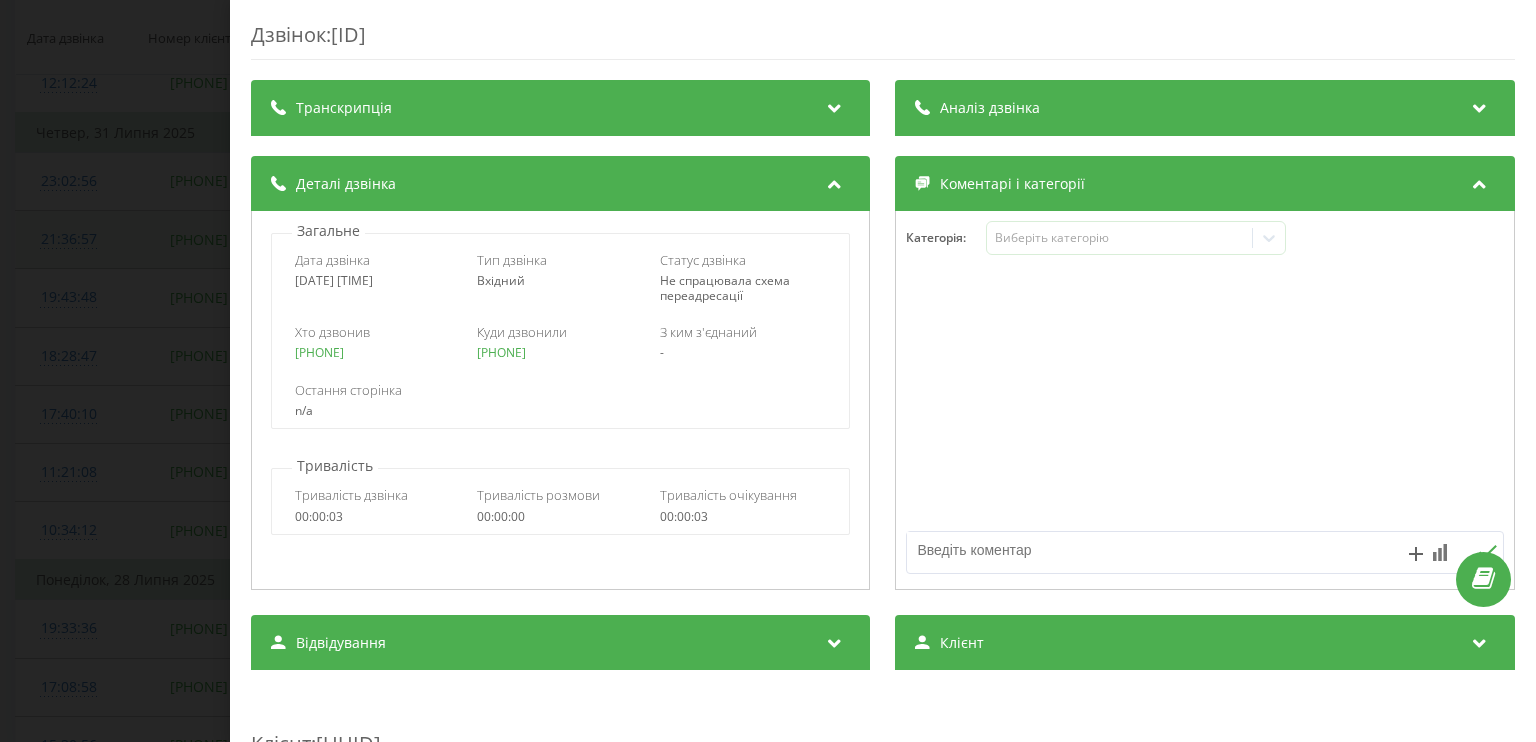 click on "Дзвінок :  de2_-1753972810.53946 Транскрипція Для AI-аналізу майбутніх дзвінків  налаштуйте та активуйте профіль на сторінці . Якщо профіль вже є і дзвінок відповідає його умовам, оновіть сторінку через 10 хвилин - AI аналізує поточний дзвінок. Аналіз дзвінка Для AI-аналізу майбутніх дзвінків  налаштуйте та активуйте профіль на сторінці . Якщо профіль вже є і дзвінок відповідає його умовам, оновіть сторінку через 10 хвилин - AI аналізує поточний дзвінок. Деталі дзвінка Загальне Дата дзвінка 2025-07-31 17:40:10 Тип дзвінка Вхідний Статус дзвінка Не спрацювала схема переадресації -" at bounding box center (768, 371) 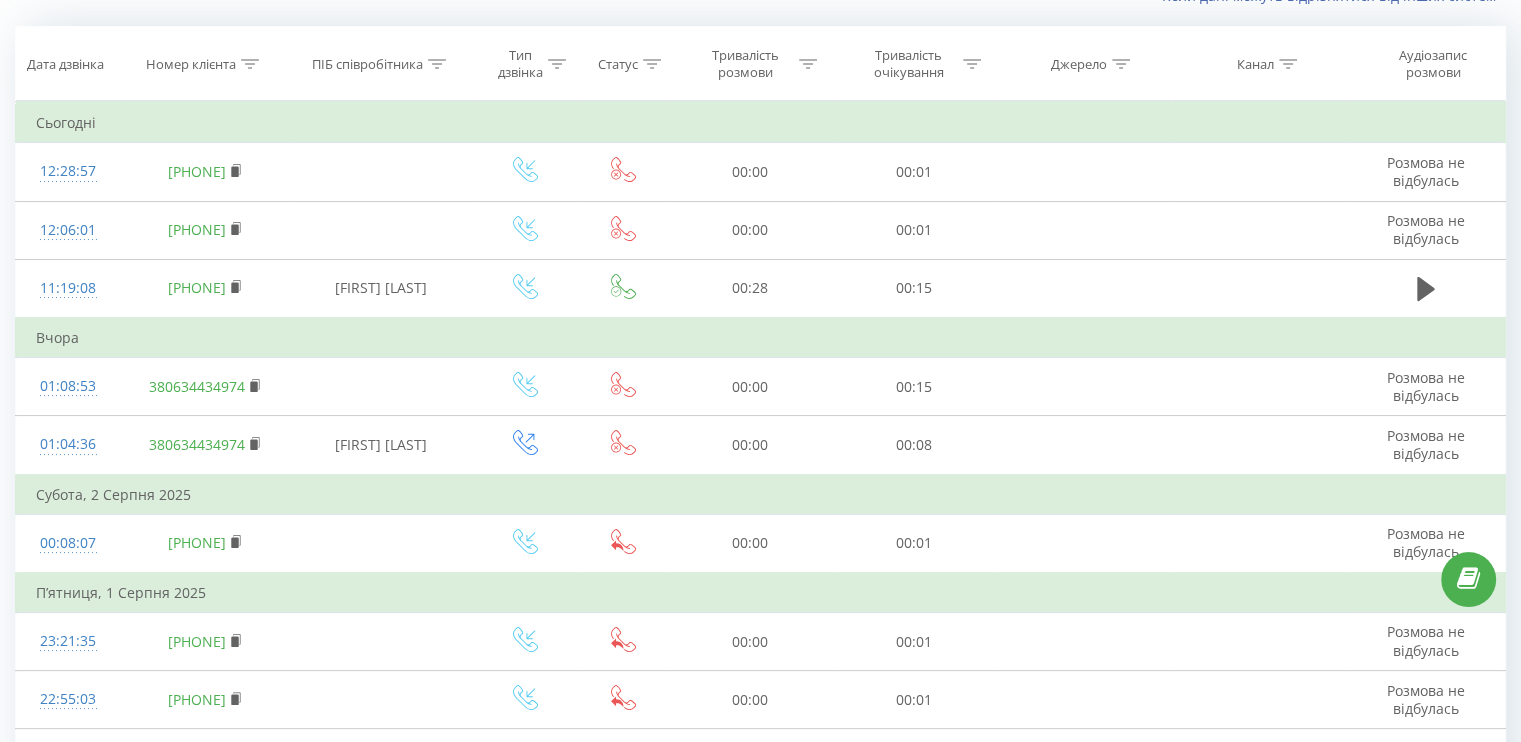 scroll, scrollTop: 0, scrollLeft: 0, axis: both 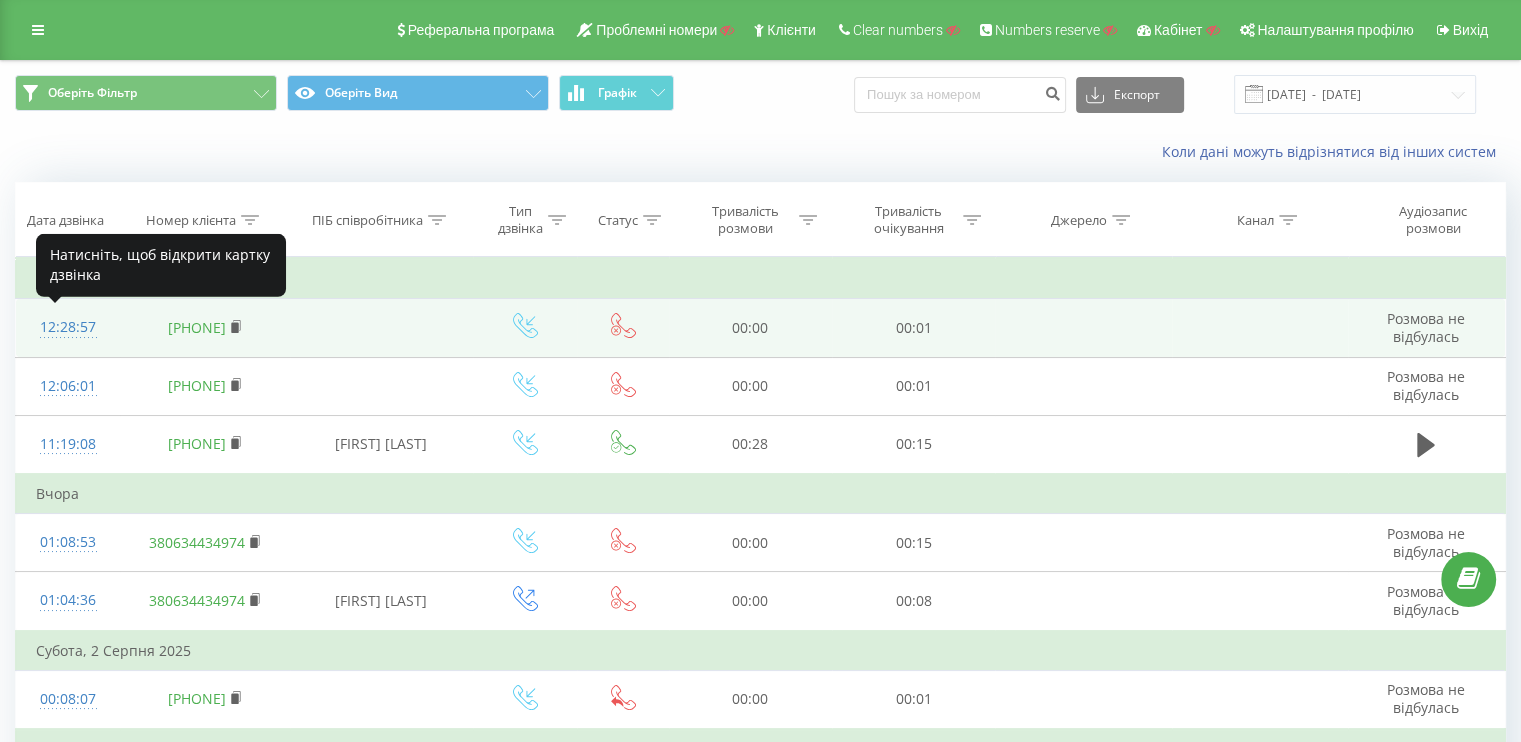 click on "12:28:57" at bounding box center [68, 327] 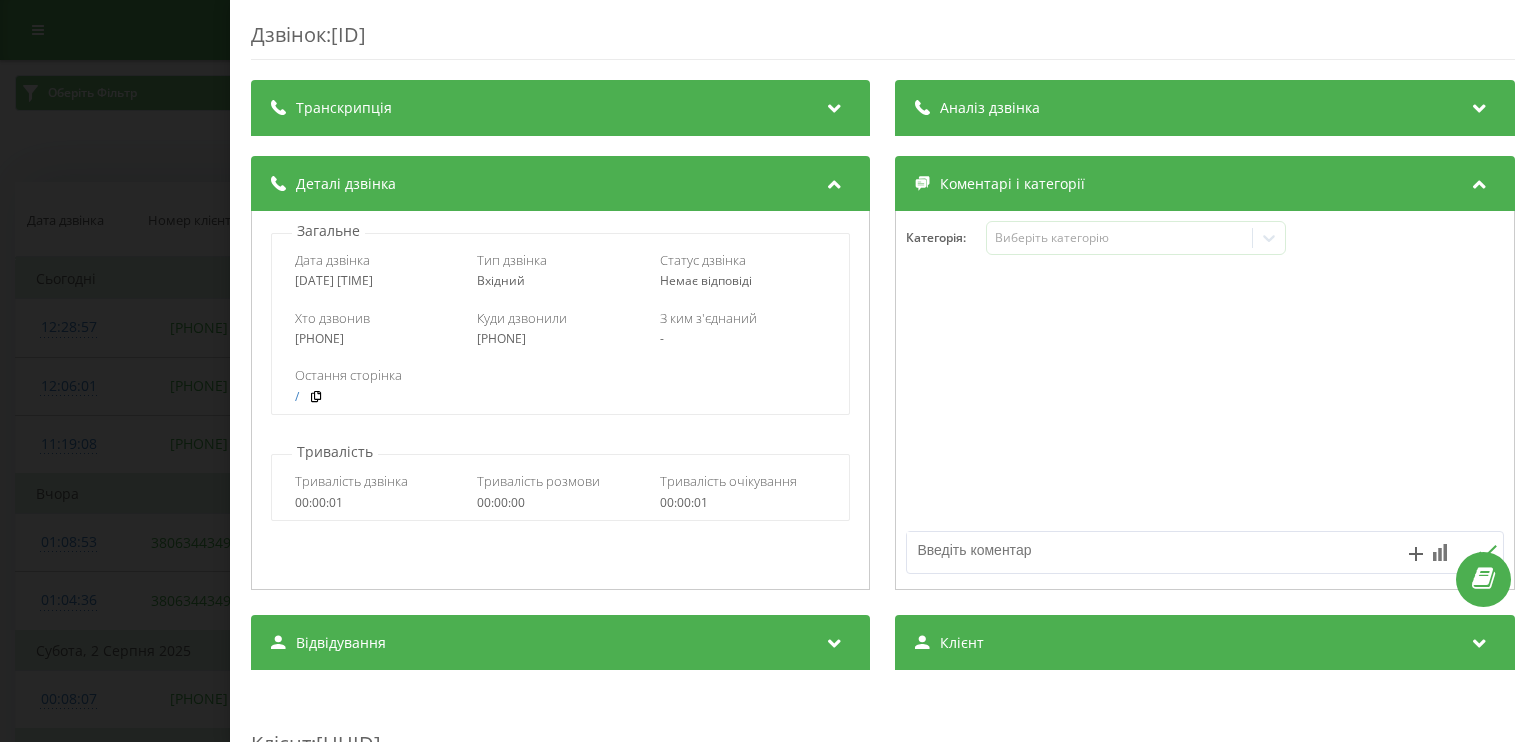 drag, startPoint x: 597, startPoint y: 36, endPoint x: 339, endPoint y: 50, distance: 258.37958 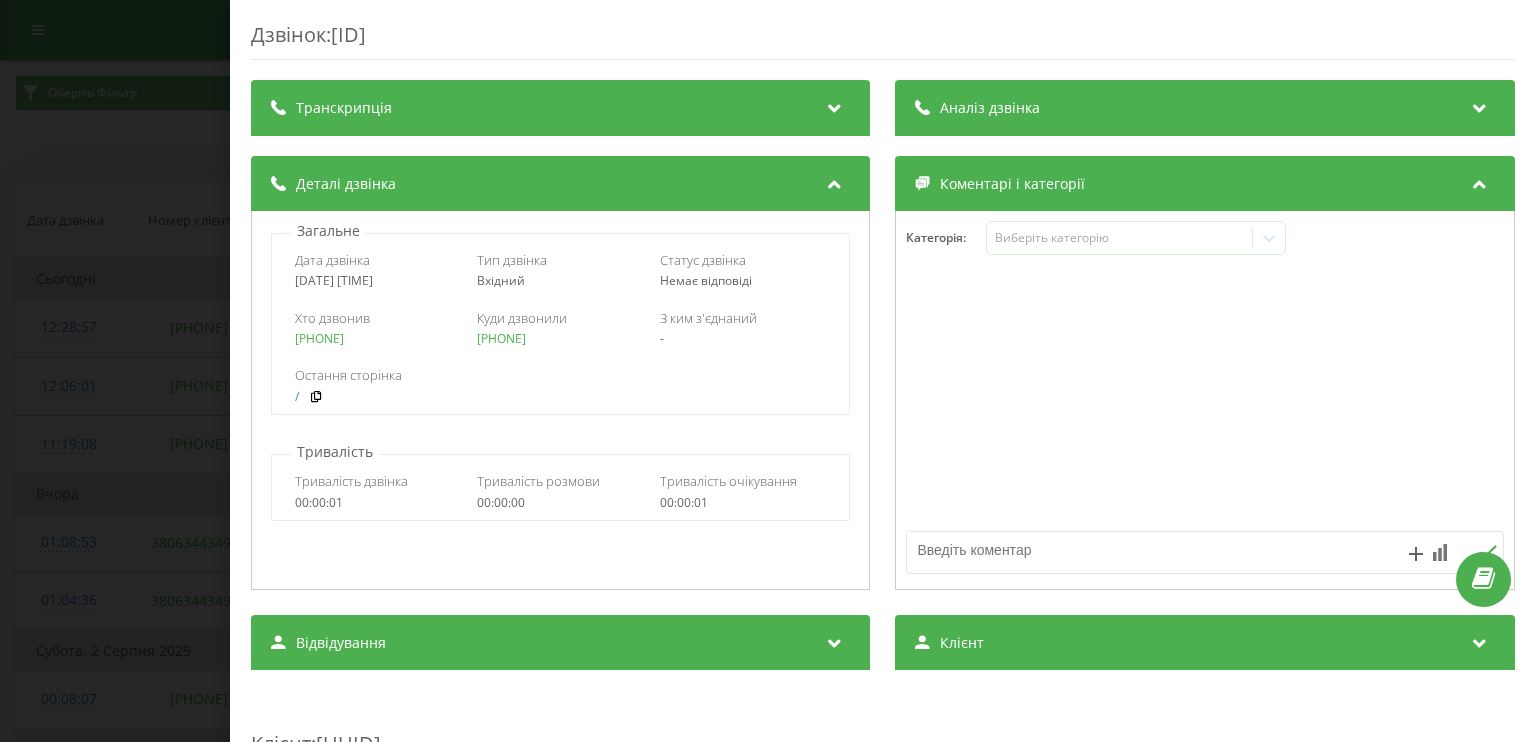 copy on "de5_-1754299737.512386" 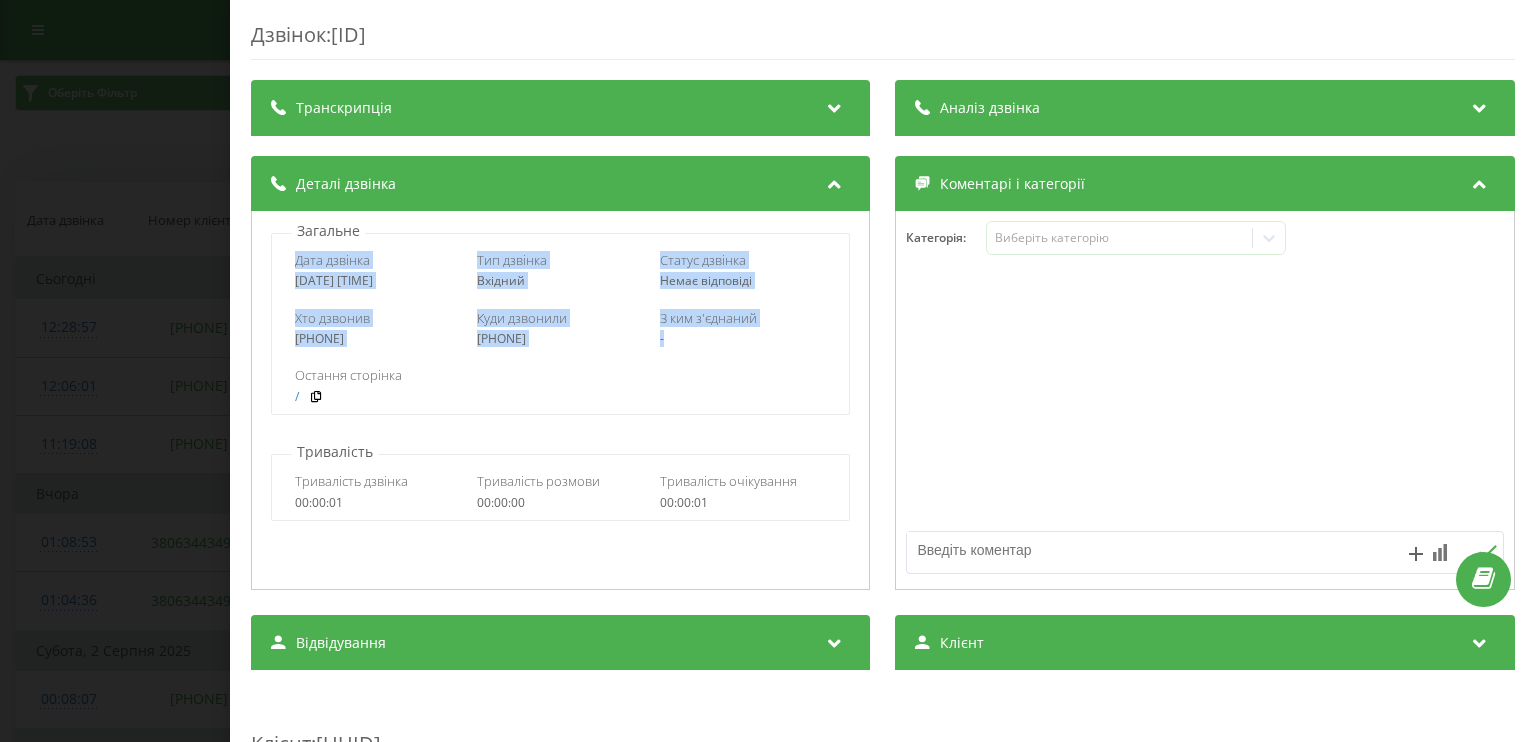 drag, startPoint x: 740, startPoint y: 347, endPoint x: 286, endPoint y: 267, distance: 460.99457 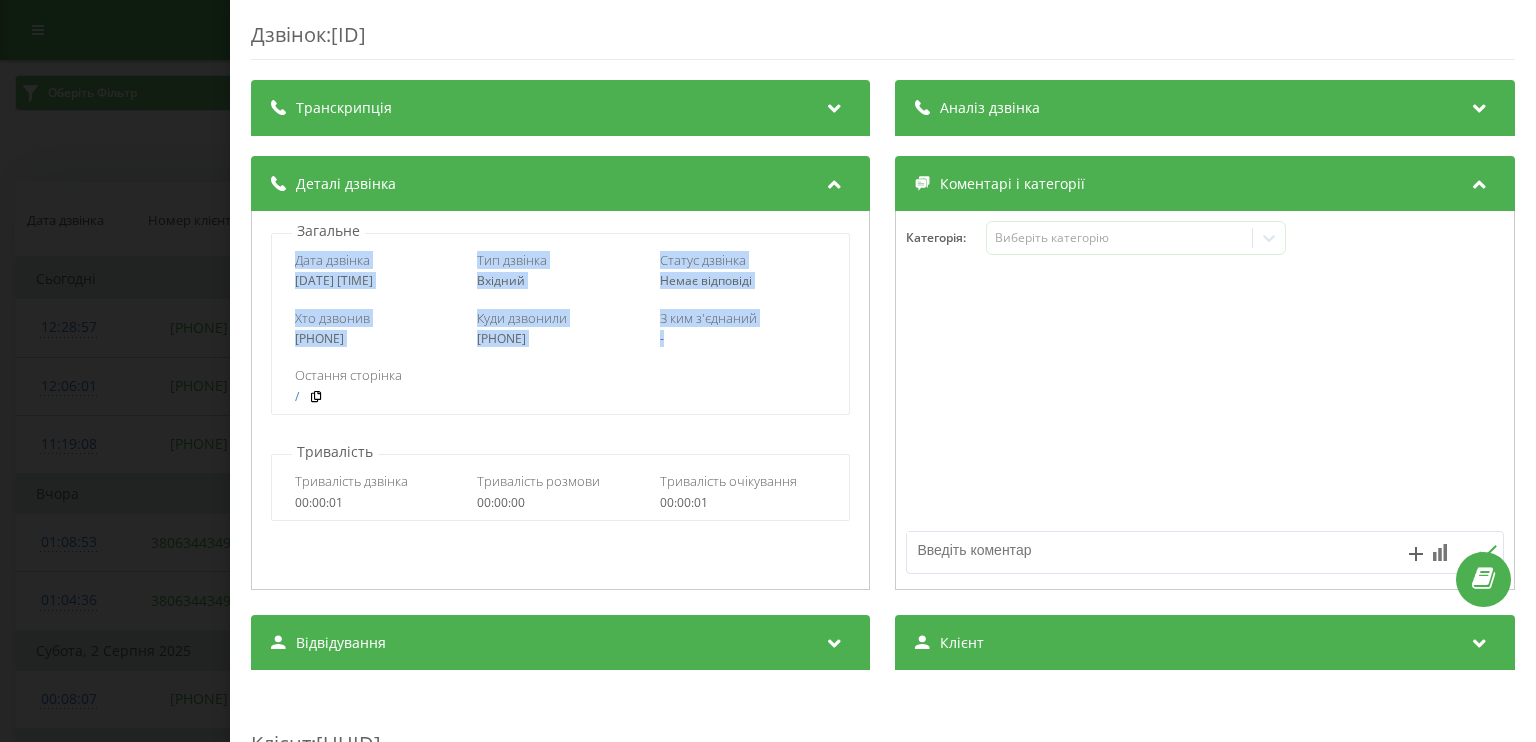 click on "Дзвінок :  de5_-1754299737.512386 Транскрипція Для AI-аналізу майбутніх дзвінків  налаштуйте та активуйте профіль на сторінці . Якщо профіль вже є і дзвінок відповідає його умовам, оновіть сторінку через 10 хвилин - AI аналізує поточний дзвінок. Аналіз дзвінка Для AI-аналізу майбутніх дзвінків  налаштуйте та активуйте профіль на сторінці . Якщо профіль вже є і дзвінок відповідає його умовам, оновіть сторінку через 10 хвилин - AI аналізує поточний дзвінок. Деталі дзвінка Загальне Дата дзвінка 2025-08-04 12:28:57 Тип дзвінка Вхідний Статус дзвінка Немає відповіді Хто дзвонив 14157353153" at bounding box center (768, 371) 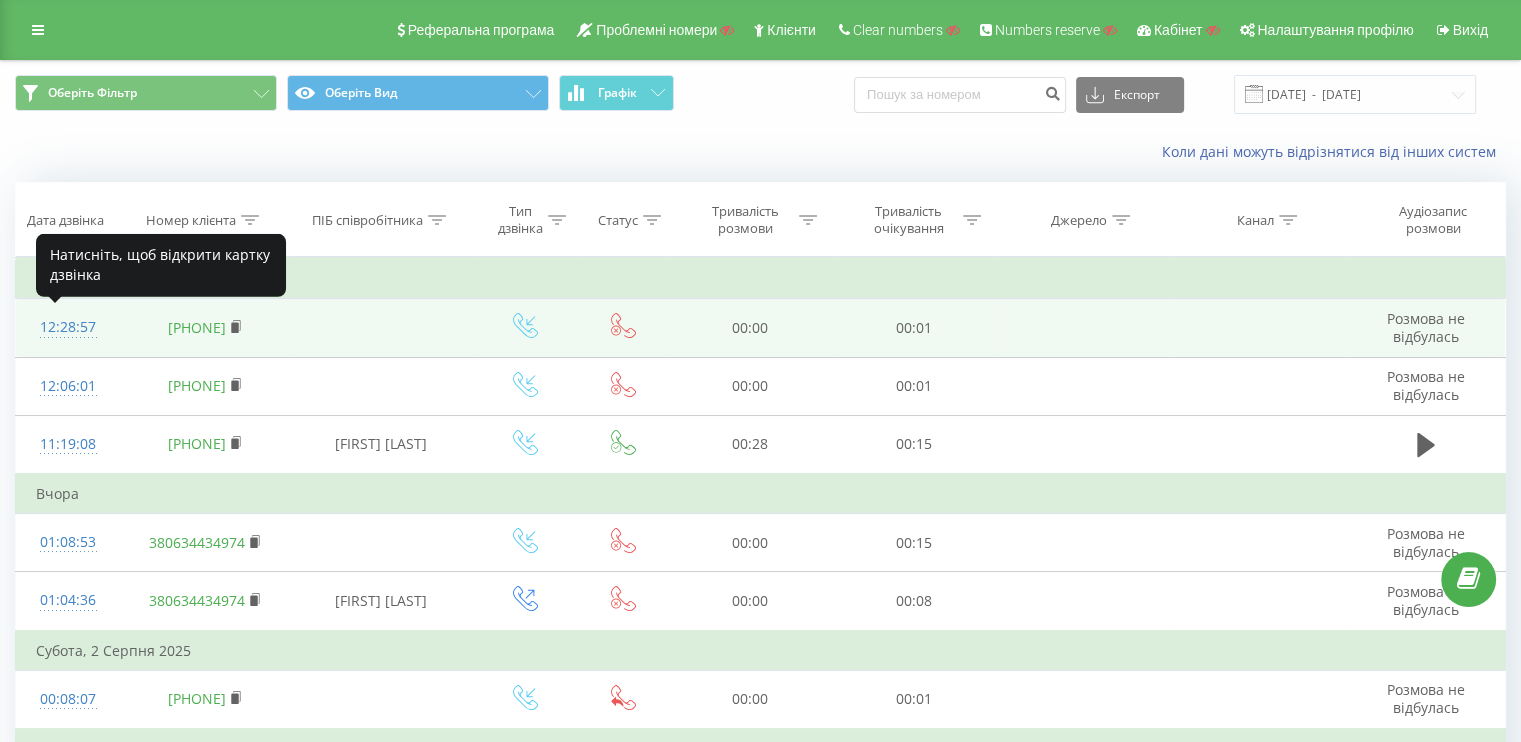 click on "12:28:57" at bounding box center [68, 327] 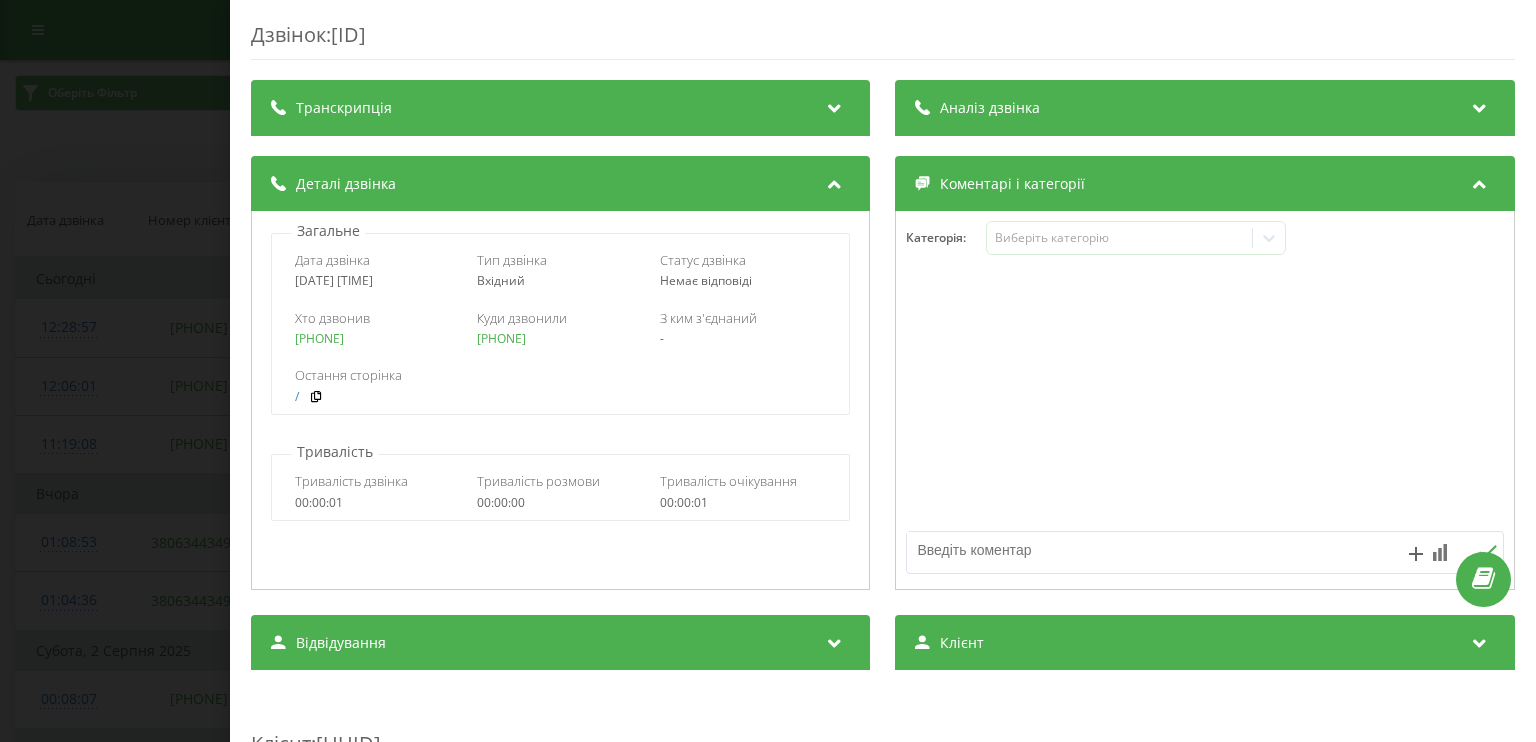click on "Дзвінок :  de5_-1754299737.512386 Транскрипція Для AI-аналізу майбутніх дзвінків  налаштуйте та активуйте профіль на сторінці . Якщо профіль вже є і дзвінок відповідає його умовам, оновіть сторінку через 10 хвилин - AI аналізує поточний дзвінок. Аналіз дзвінка Для AI-аналізу майбутніх дзвінків  налаштуйте та активуйте профіль на сторінці . Якщо профіль вже є і дзвінок відповідає його умовам, оновіть сторінку через 10 хвилин - AI аналізує поточний дзвінок. Деталі дзвінка Загальне Дата дзвінка 2025-08-04 12:28:57 Тип дзвінка Вхідний Статус дзвінка Немає відповіді Хто дзвонив 14157353153" at bounding box center (768, 371) 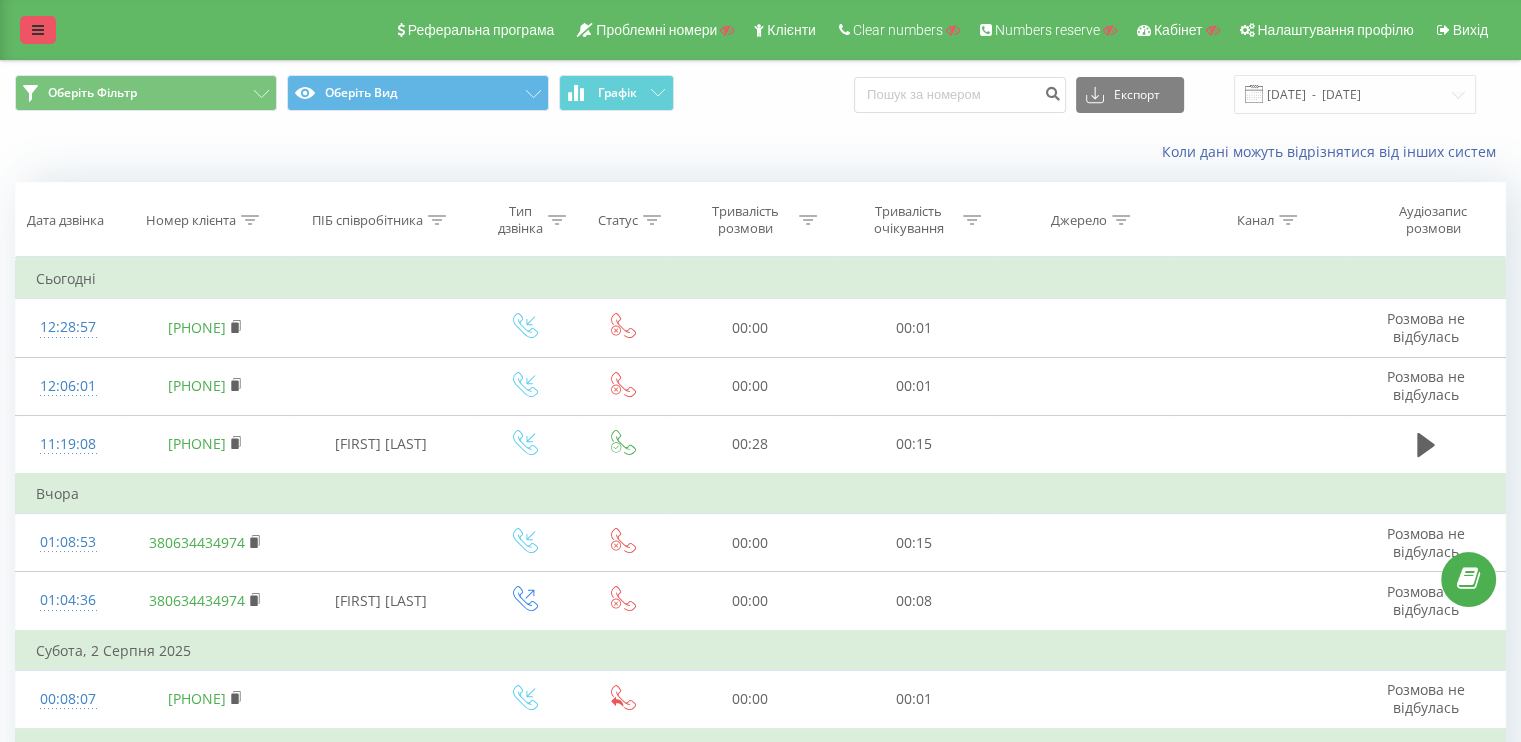 click at bounding box center [38, 30] 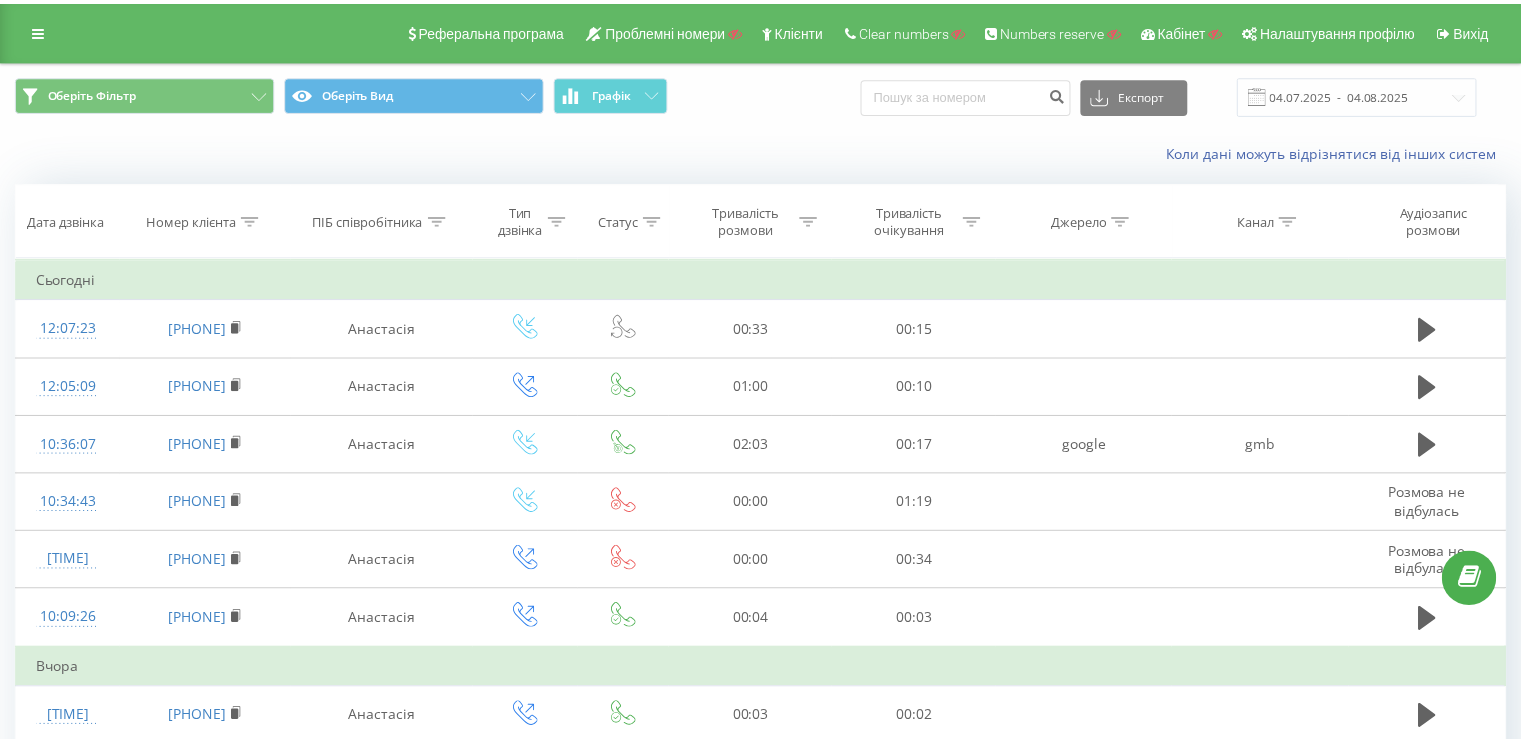scroll, scrollTop: 0, scrollLeft: 0, axis: both 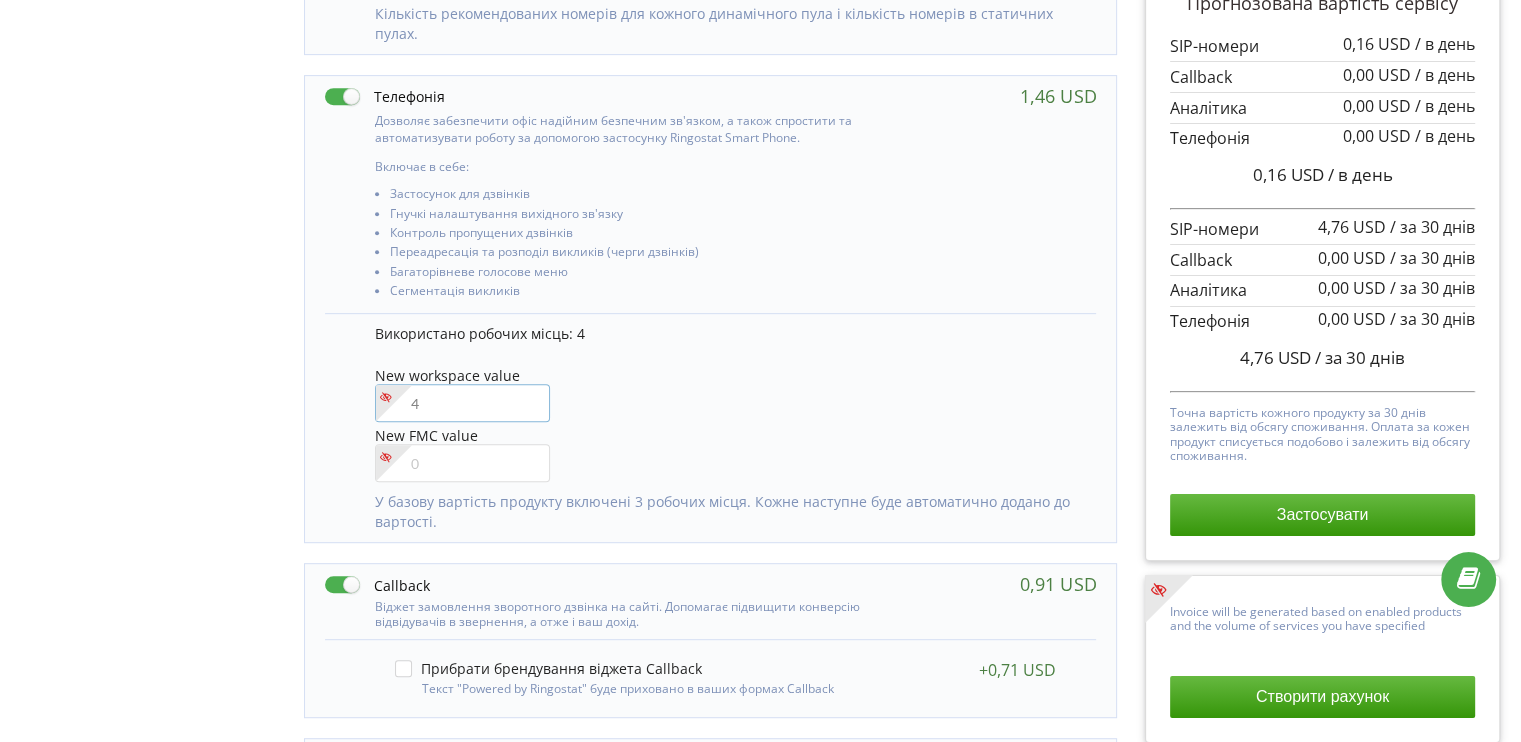 drag, startPoint x: 459, startPoint y: 399, endPoint x: 317, endPoint y: 406, distance: 142.17242 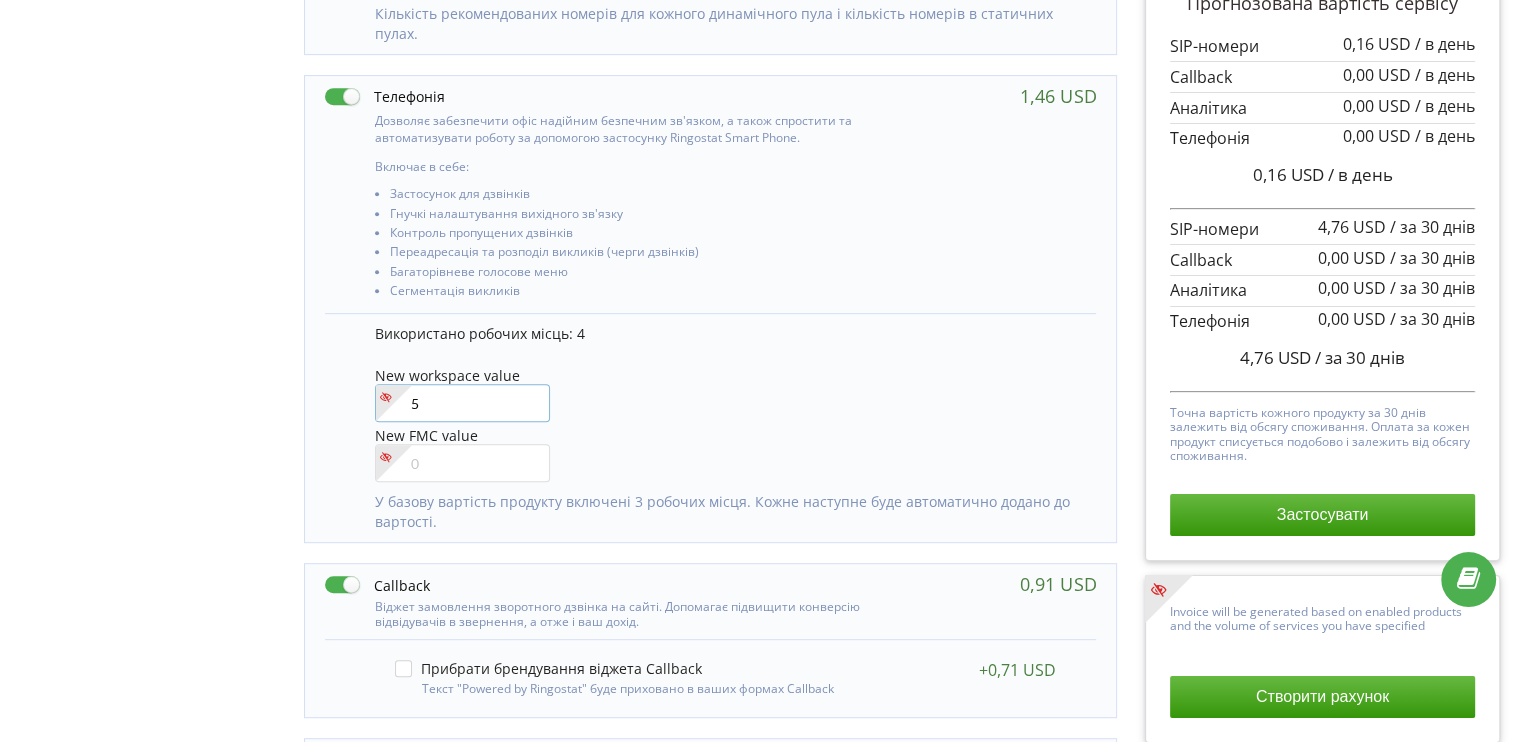 type on "5" 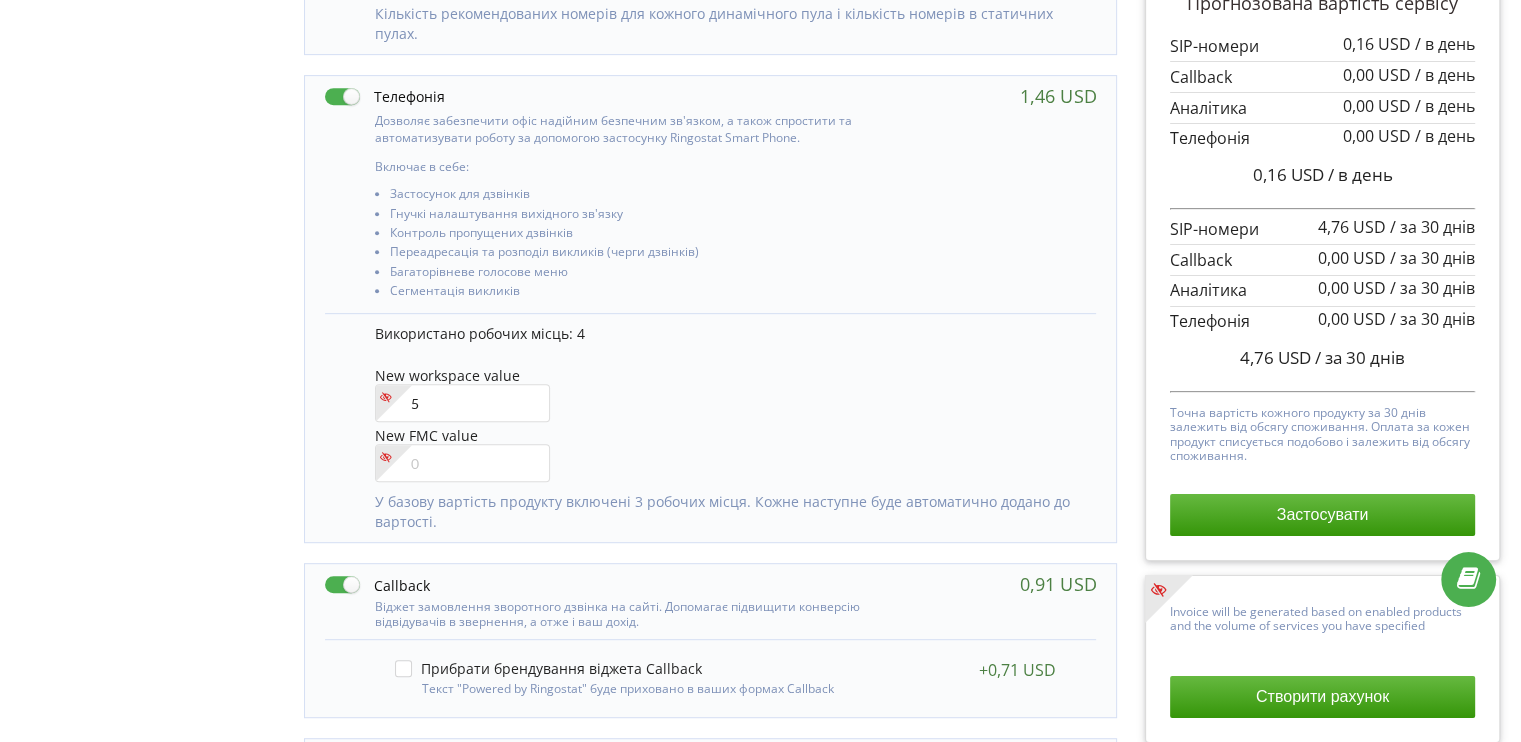 click on "Управління продуктами проєкту Оберіть продукти: Чим більше продуктів ви підключаєте, тим меньше сплачуєте за кожен з них! Вартість кожного продукта вказана за добу. Включає в себе: 3 5" at bounding box center [760, 63] 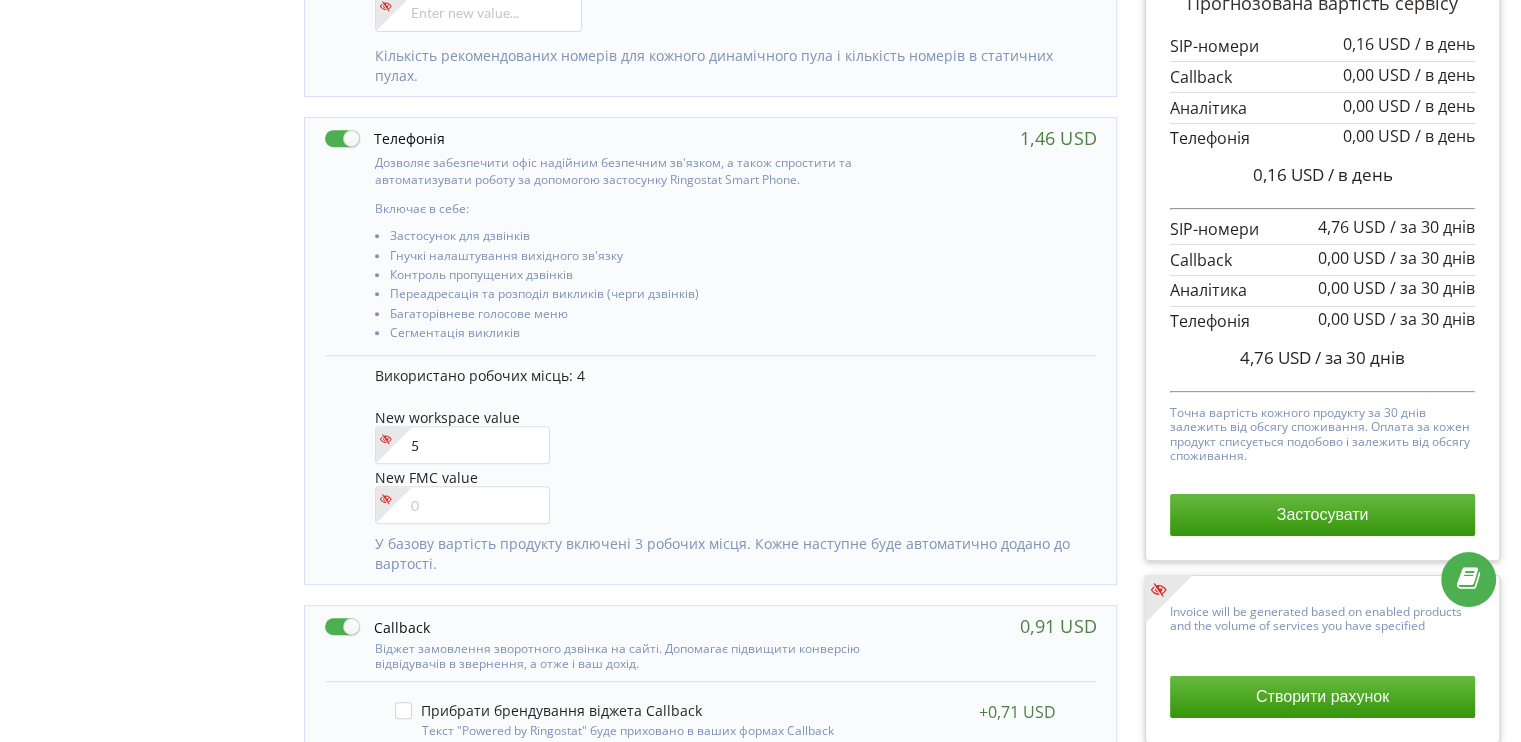 scroll, scrollTop: 910, scrollLeft: 0, axis: vertical 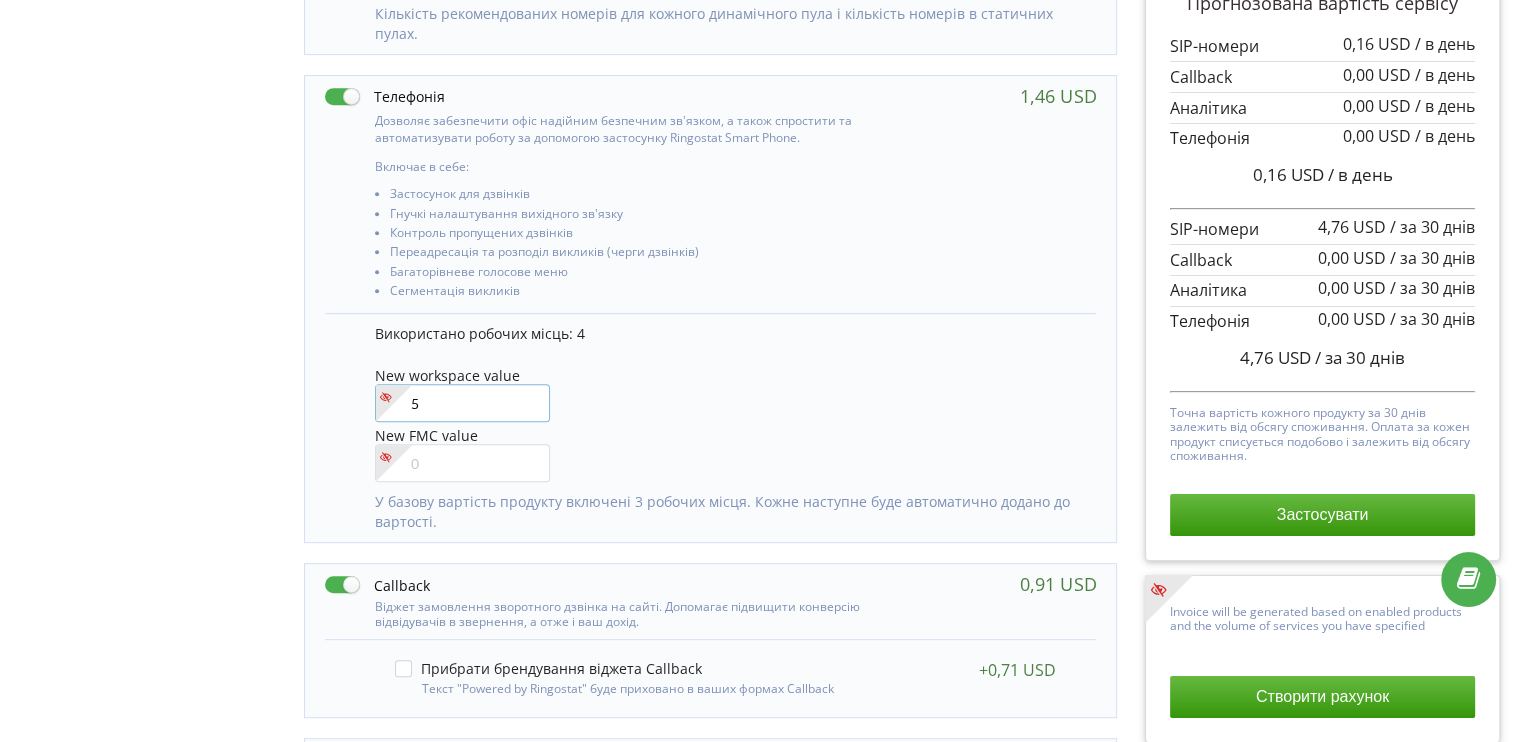 drag, startPoint x: 472, startPoint y: 397, endPoint x: 280, endPoint y: 404, distance: 192.12756 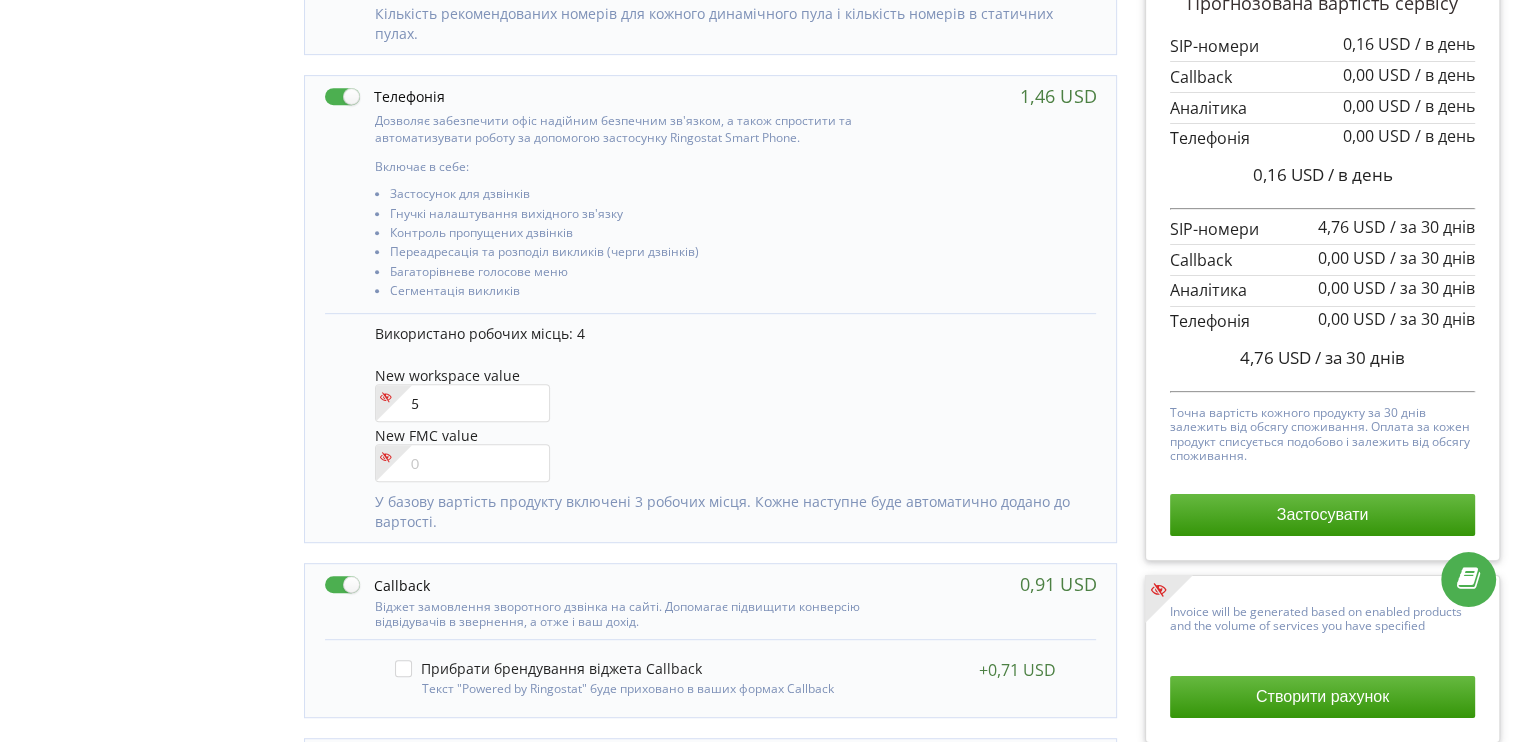 click on "Управління продуктами проєкту Оберіть продукти: Чим більше продуктів ви підключаєте, тим меньше сплачуєте за кожен з них! Вартість кожного продукта вказана за добу. Включає в себе: 3 5" at bounding box center [760, 63] 